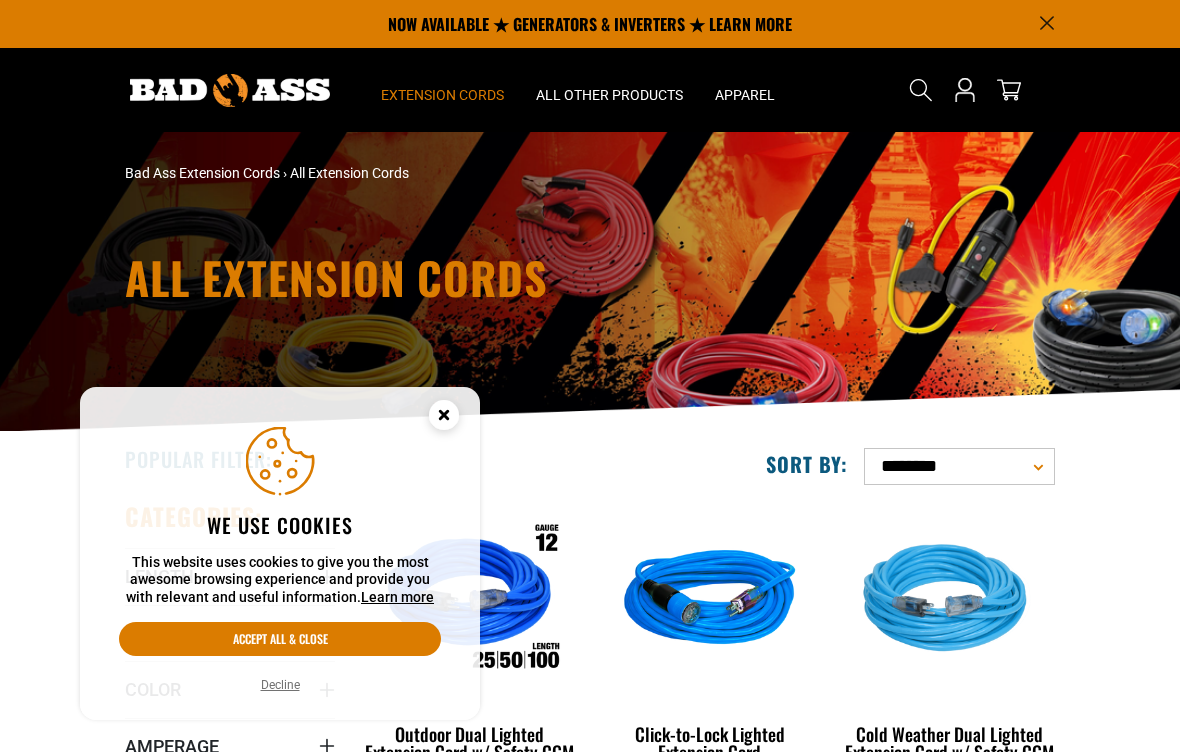 scroll, scrollTop: 0, scrollLeft: 0, axis: both 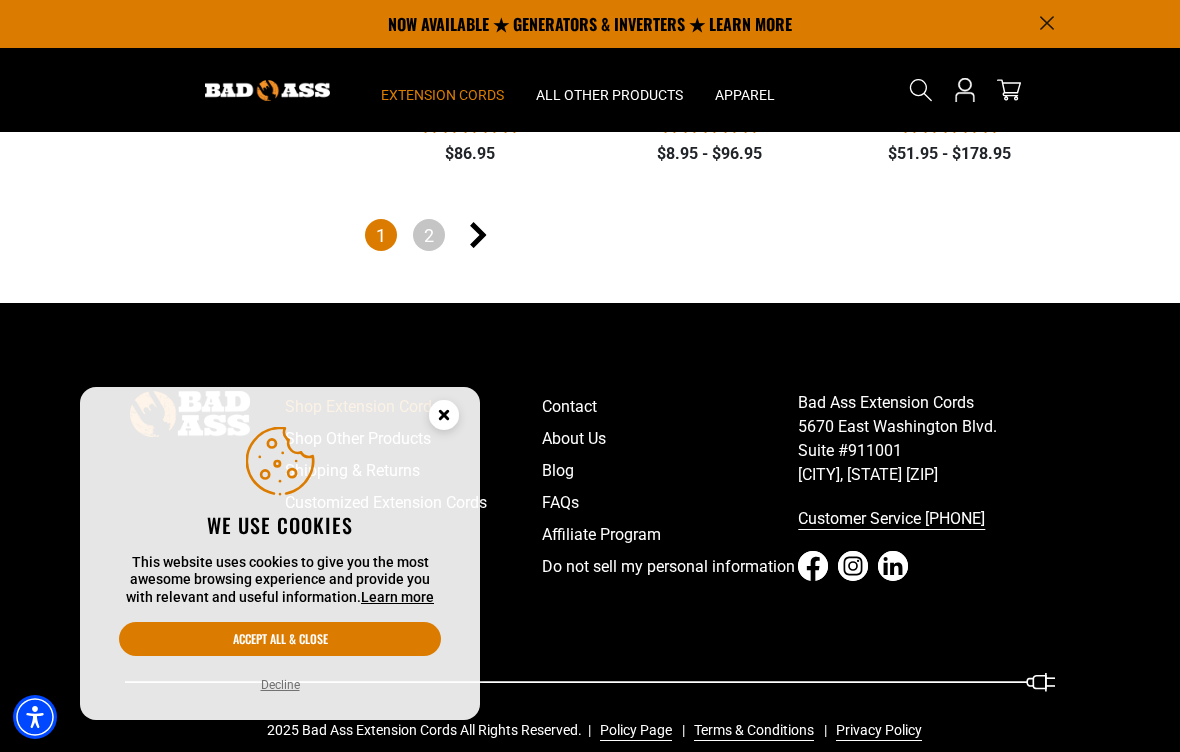 click on "Shop Extension Cords
Shop Other Products
Shipping & Returns
Customized Extension Cords
Contact
About Us
Blog
FAQs
Affiliate Program
Do not sell my personal information
Bad Ass Extension Cords  5670 East Washington Blvd.  Suite #911001 Commerce, CA 90091
Customer Service 833-674-1699
Facebook
Instagram
LinkedIn Shop" at bounding box center (590, 542) 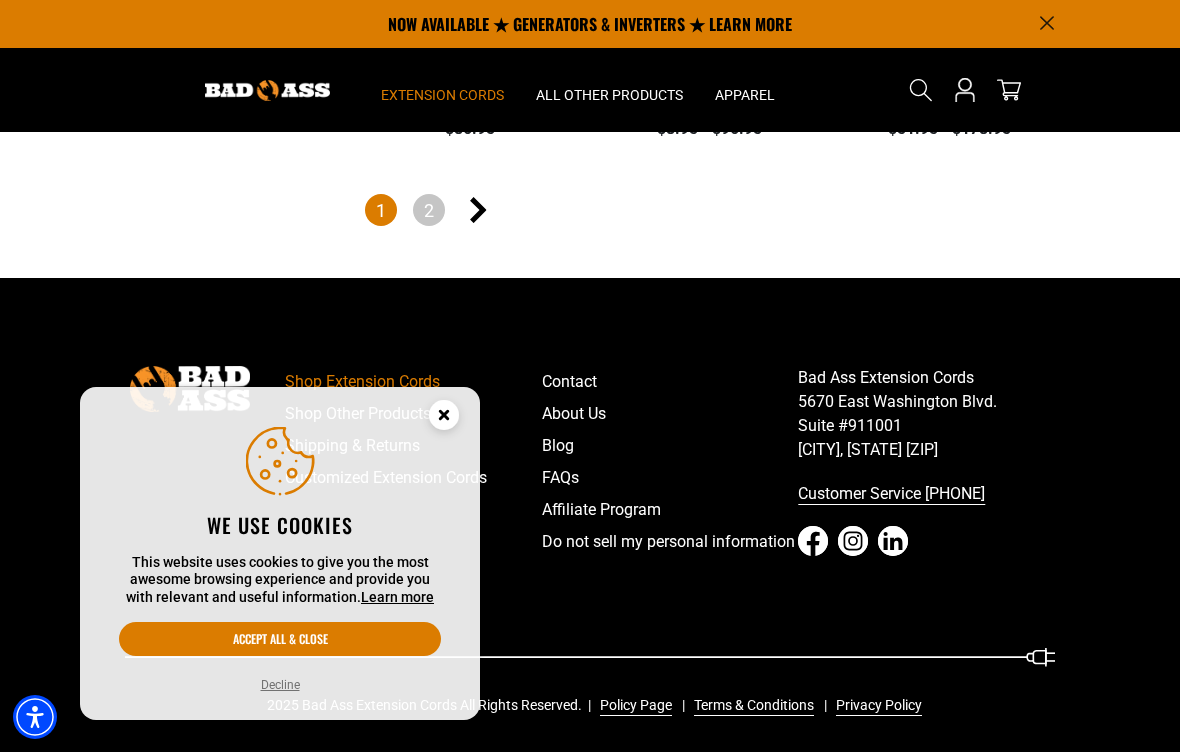 scroll, scrollTop: 4322, scrollLeft: 0, axis: vertical 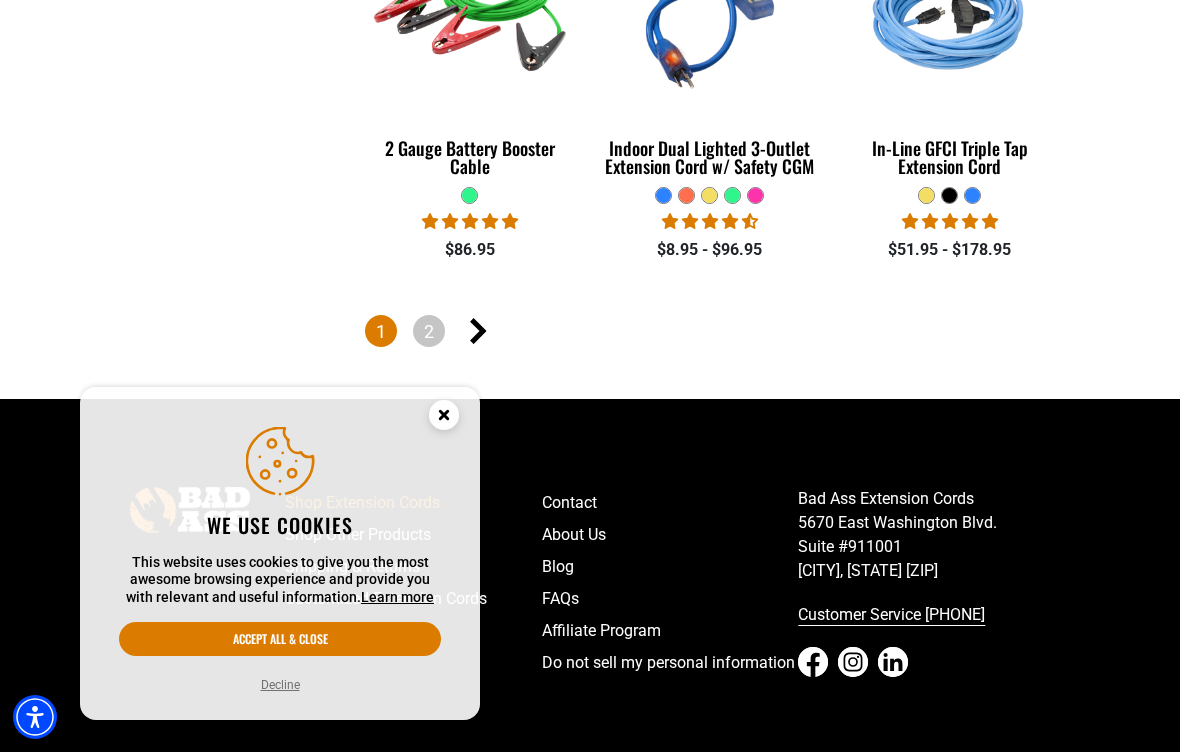 click at bounding box center (732, 221) 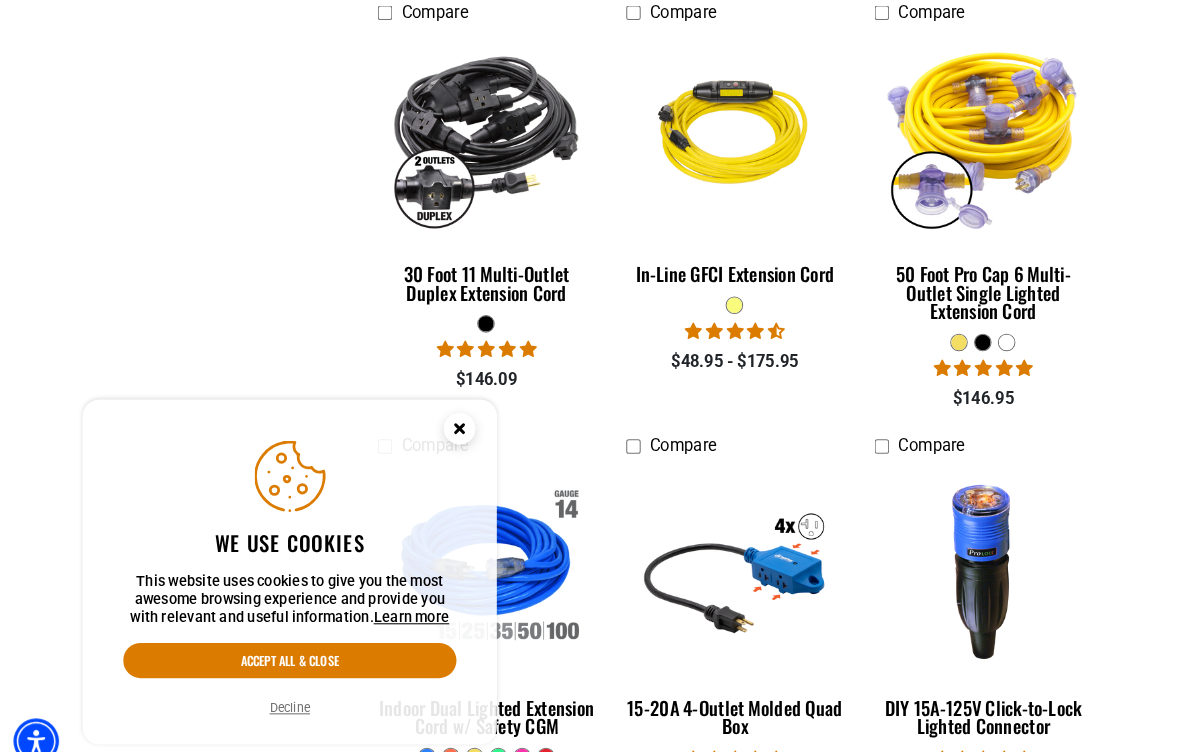 scroll, scrollTop: 1728, scrollLeft: 0, axis: vertical 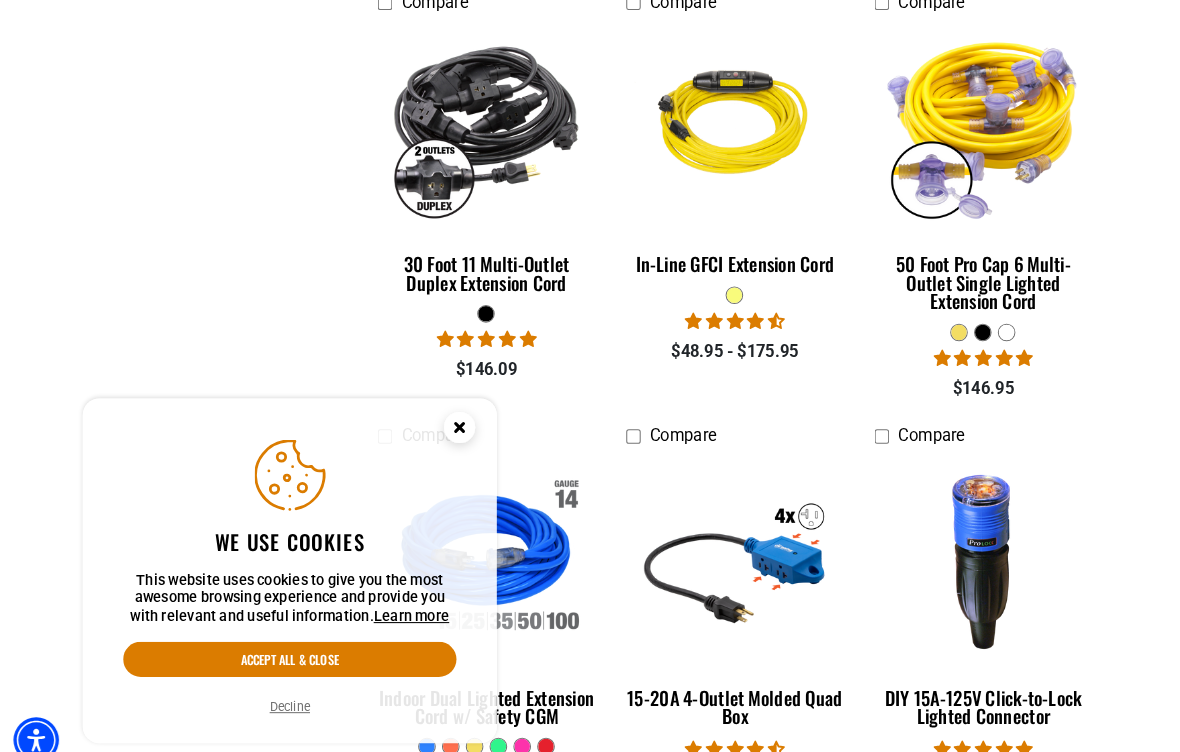 click at bounding box center [950, 543] 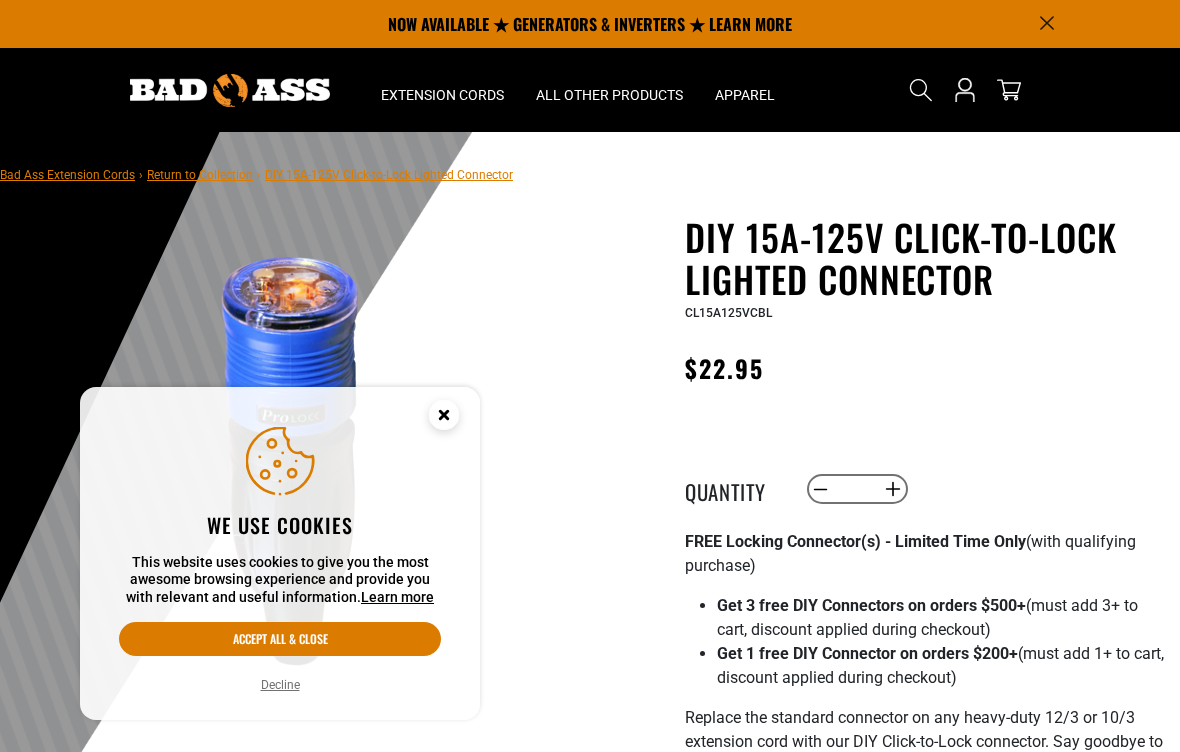 scroll, scrollTop: 0, scrollLeft: 0, axis: both 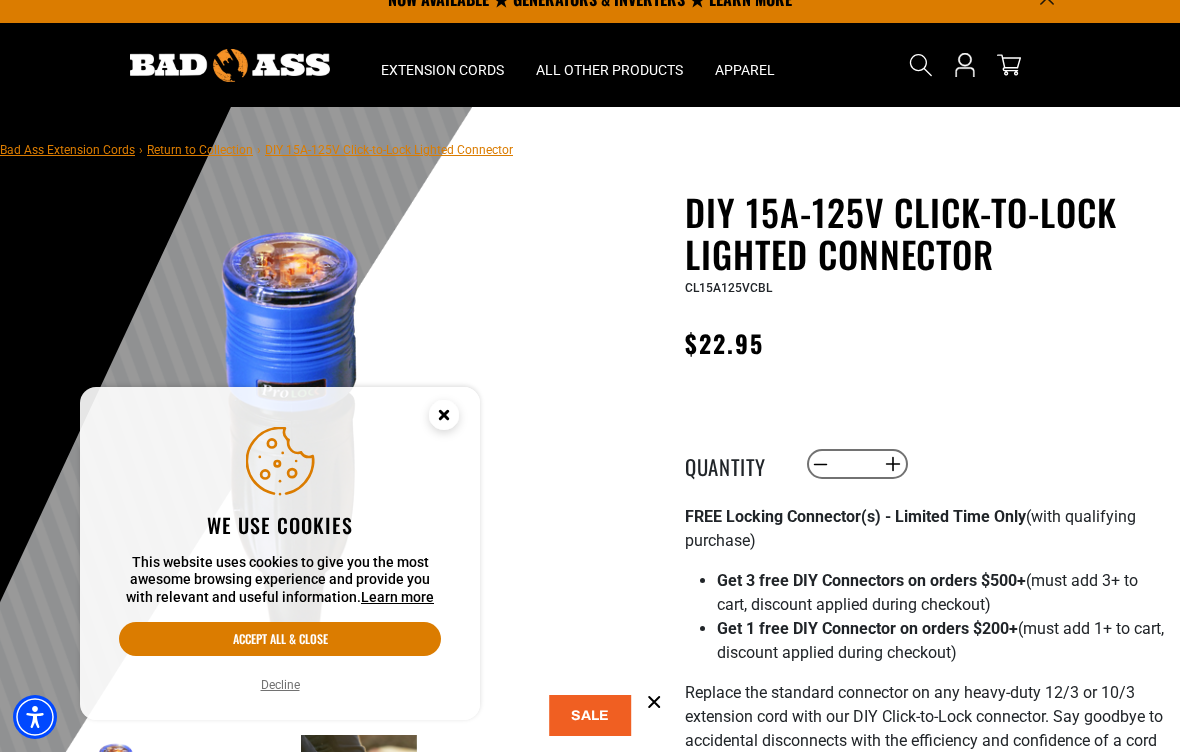 click 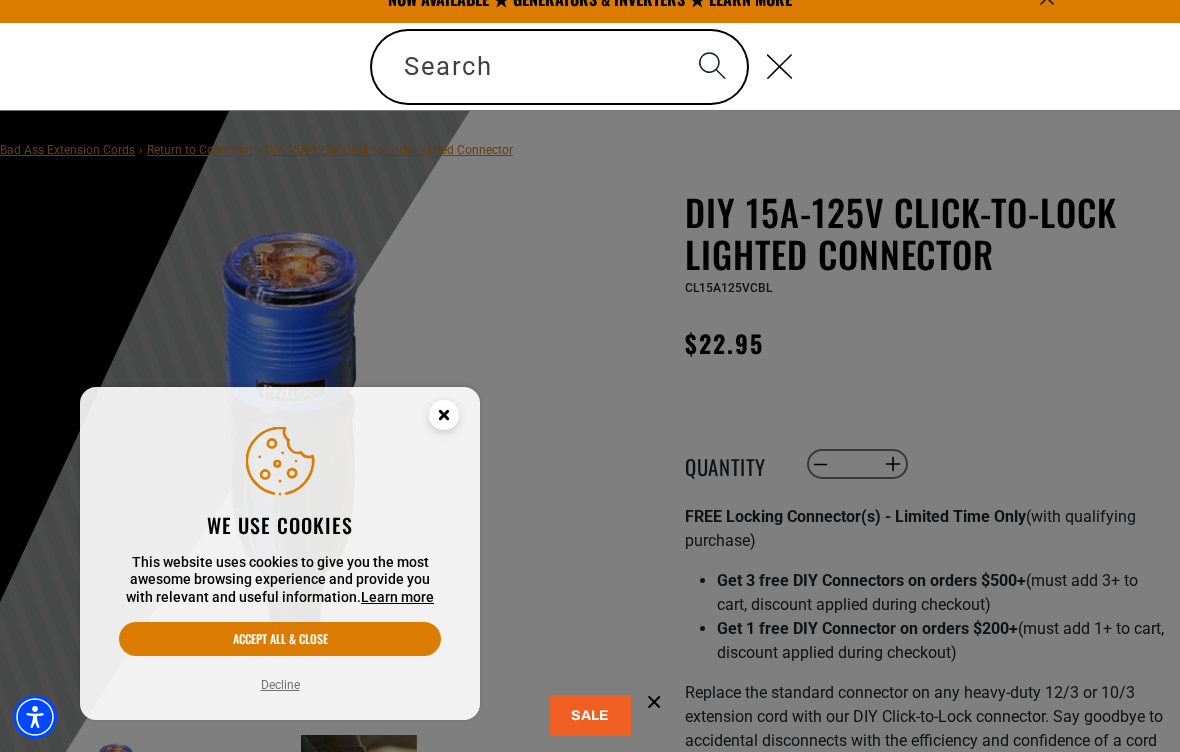 click on "Search" at bounding box center (590, 67) 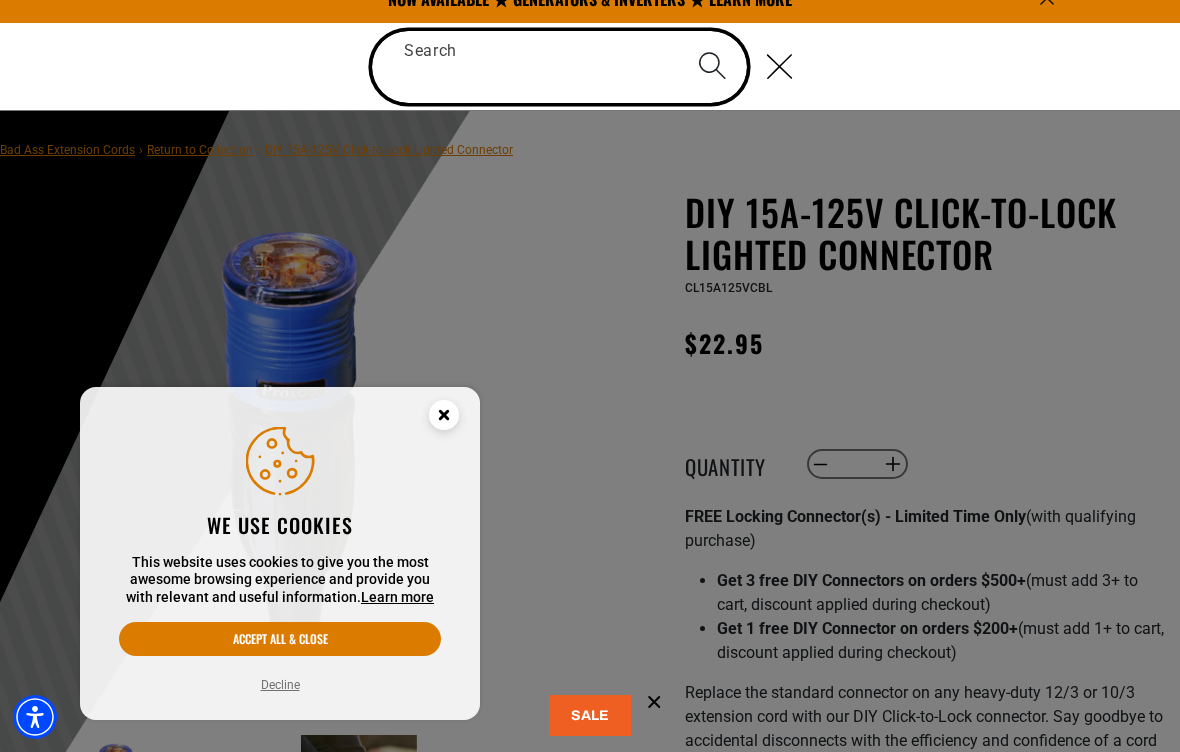click on "Search" at bounding box center (559, 67) 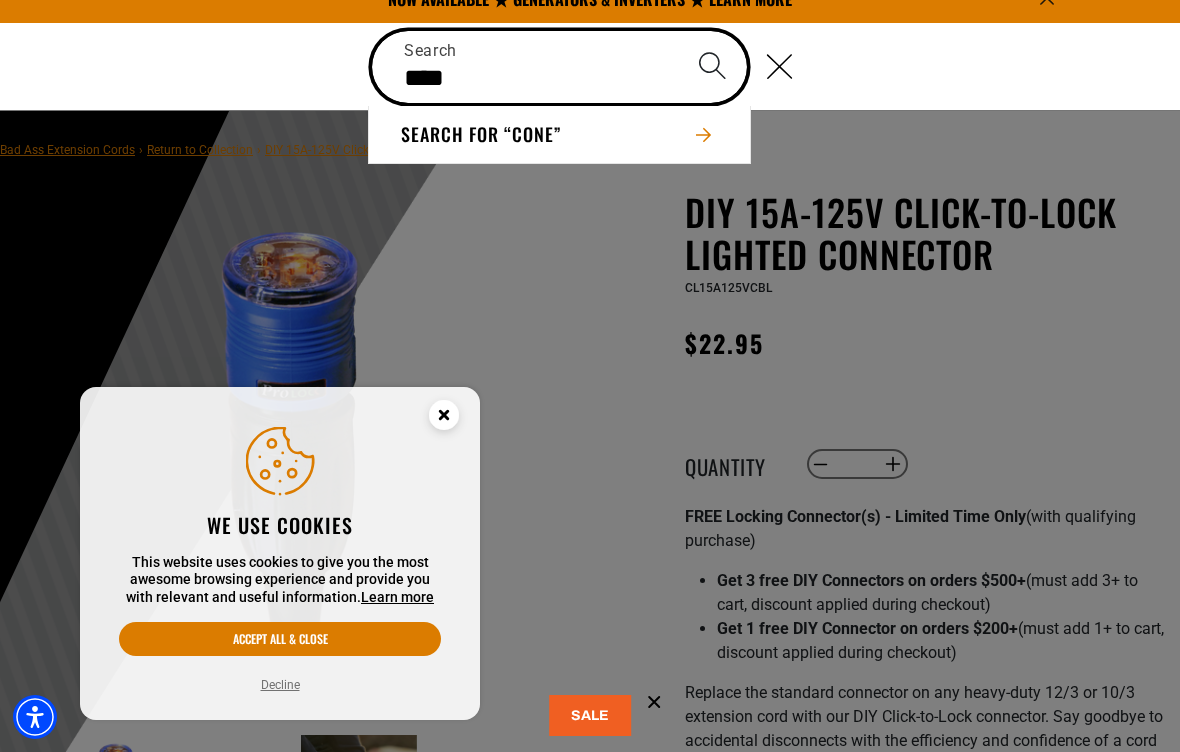 type on "*****" 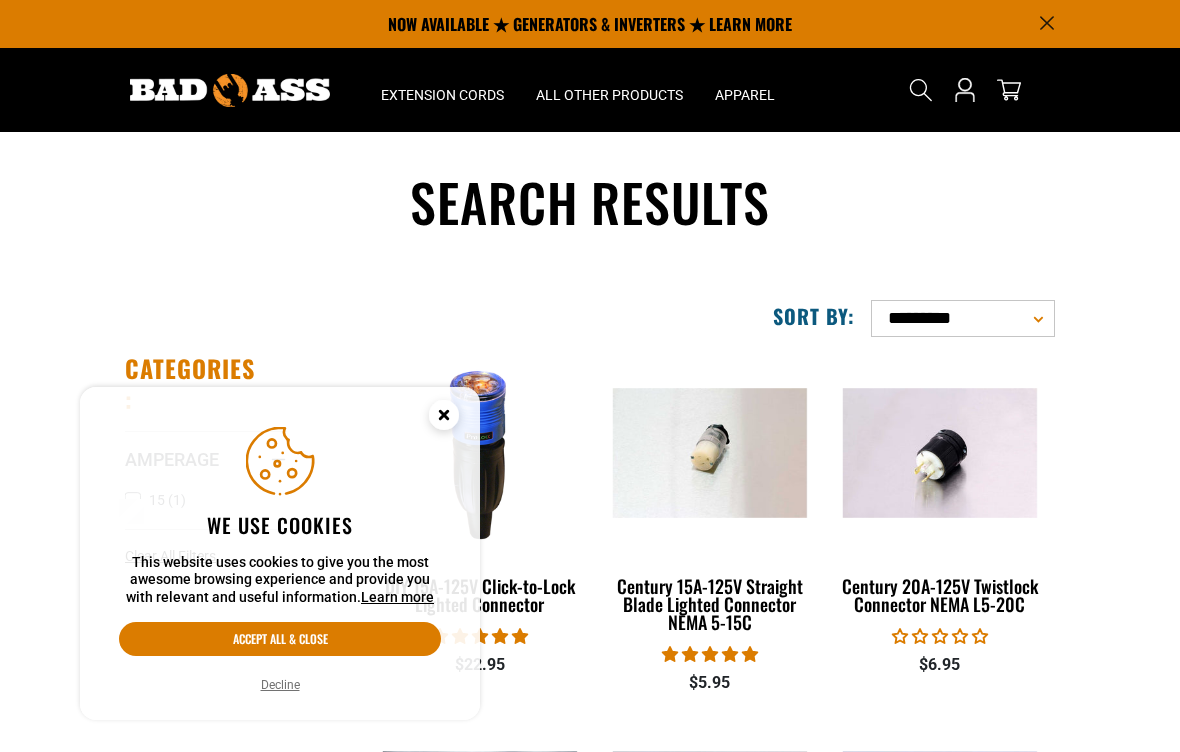 scroll, scrollTop: 0, scrollLeft: 0, axis: both 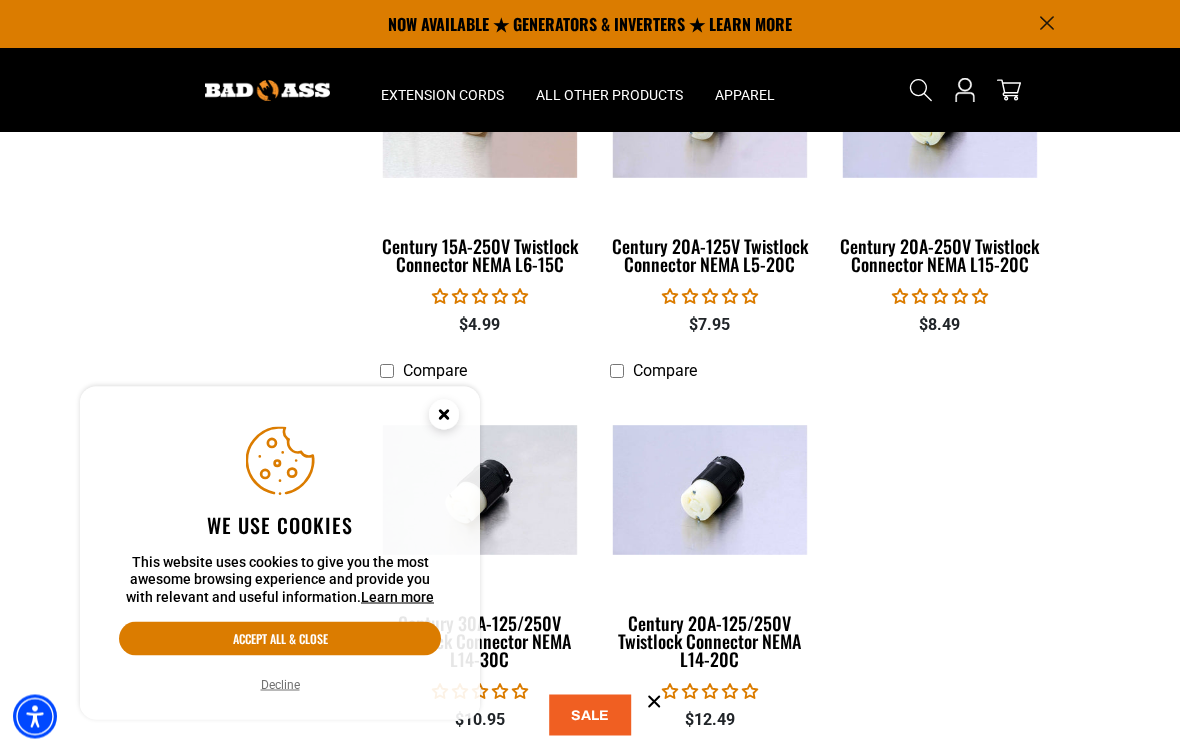 click at bounding box center (710, 491) 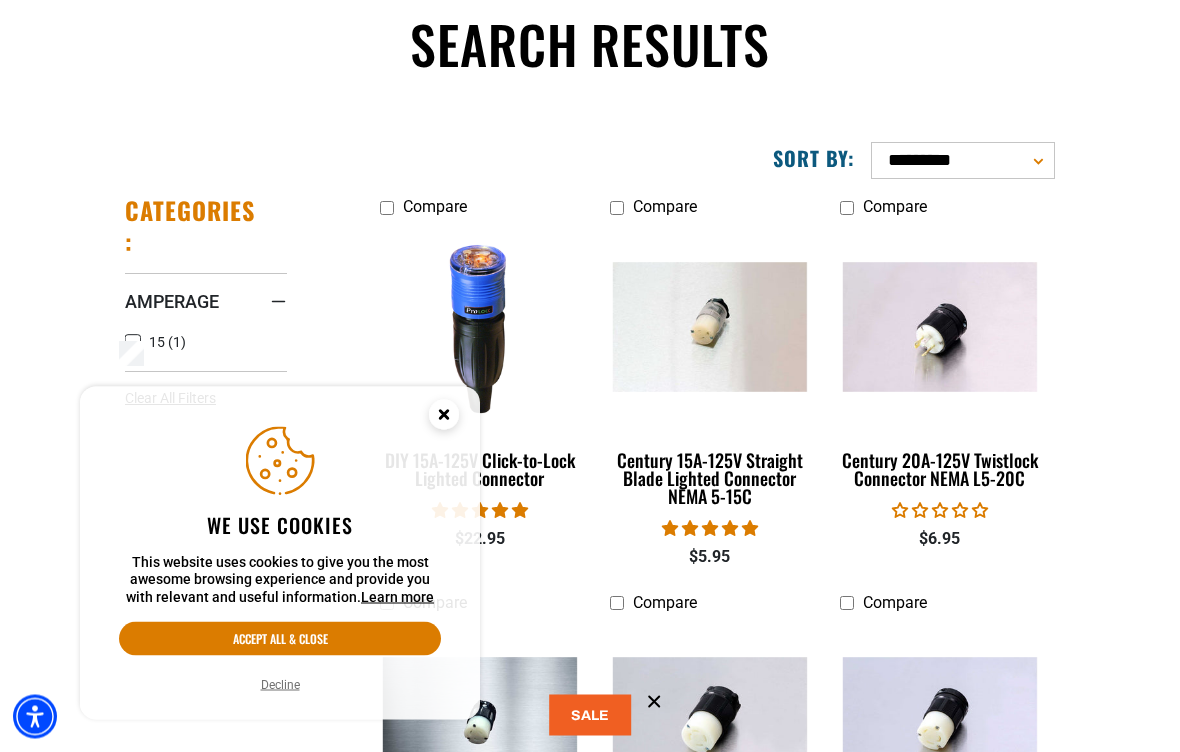 scroll, scrollTop: 158, scrollLeft: 0, axis: vertical 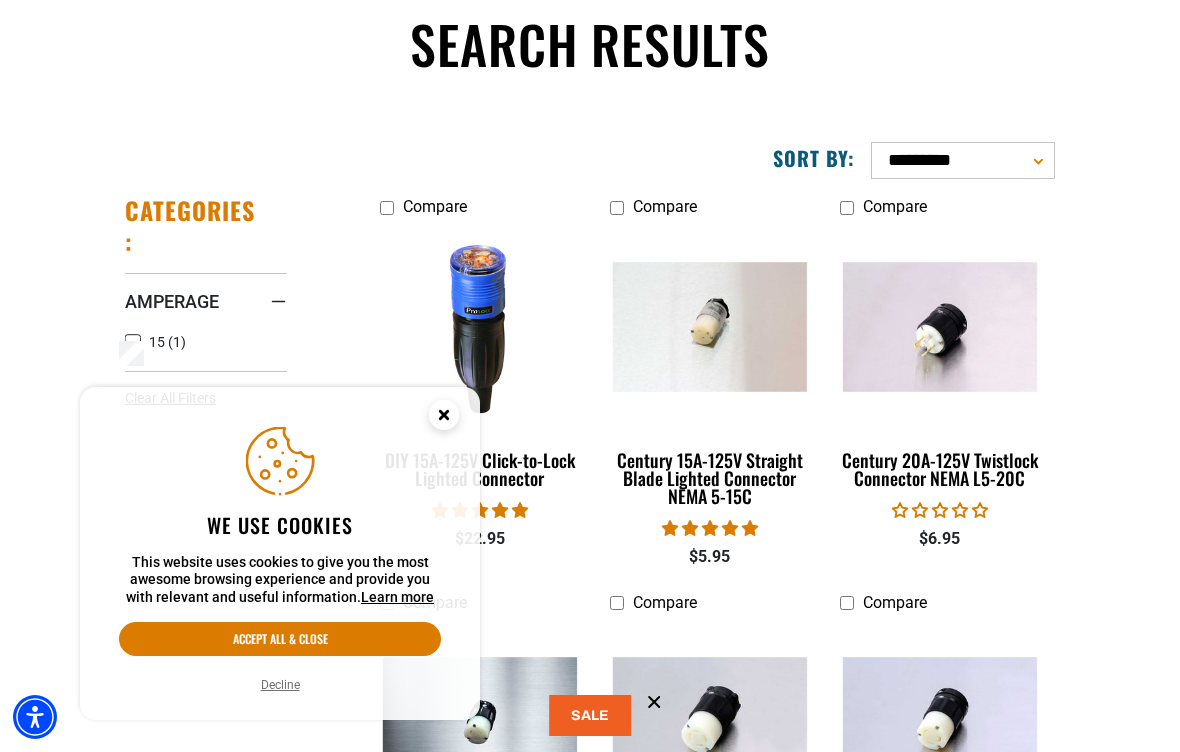 click at bounding box center (940, 327) 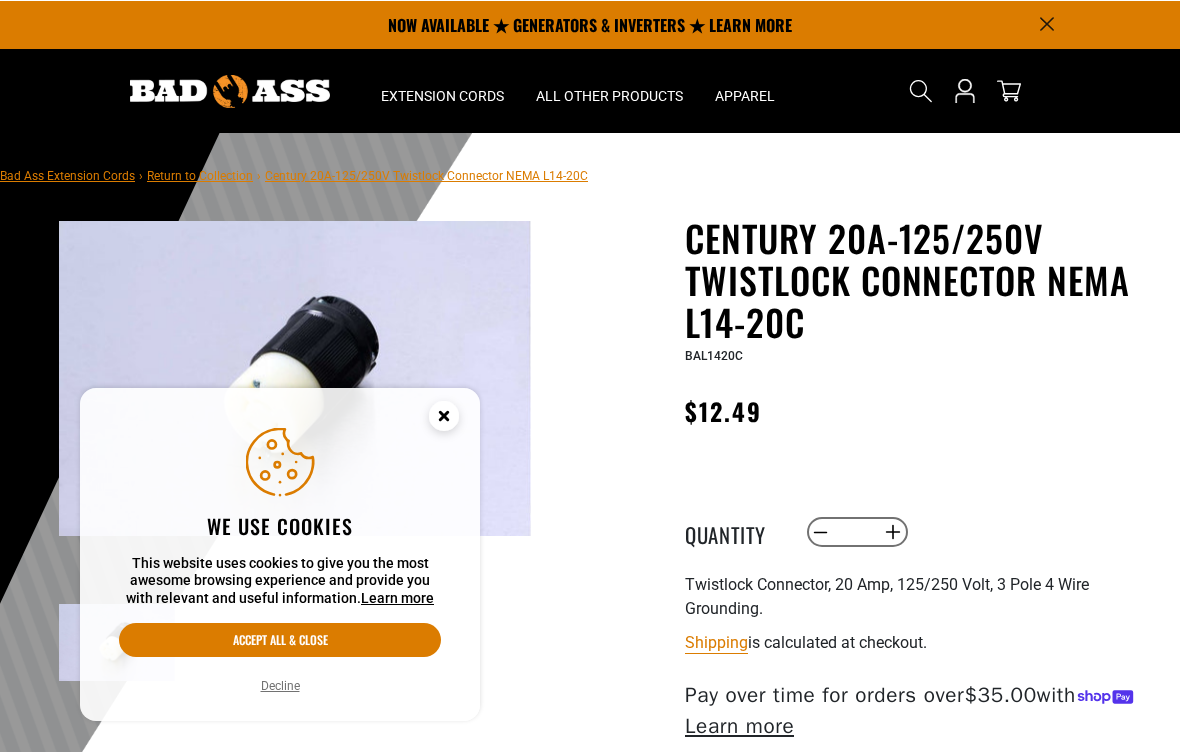 scroll, scrollTop: 0, scrollLeft: 0, axis: both 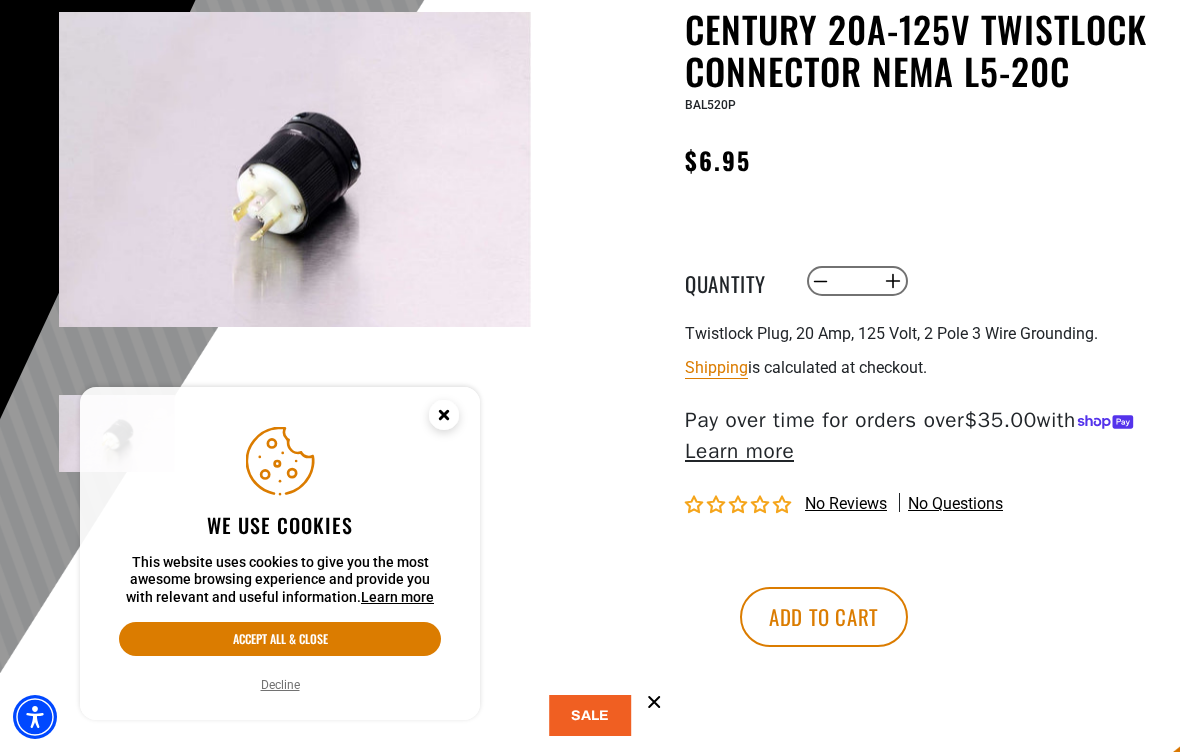 click at bounding box center (295, 169) 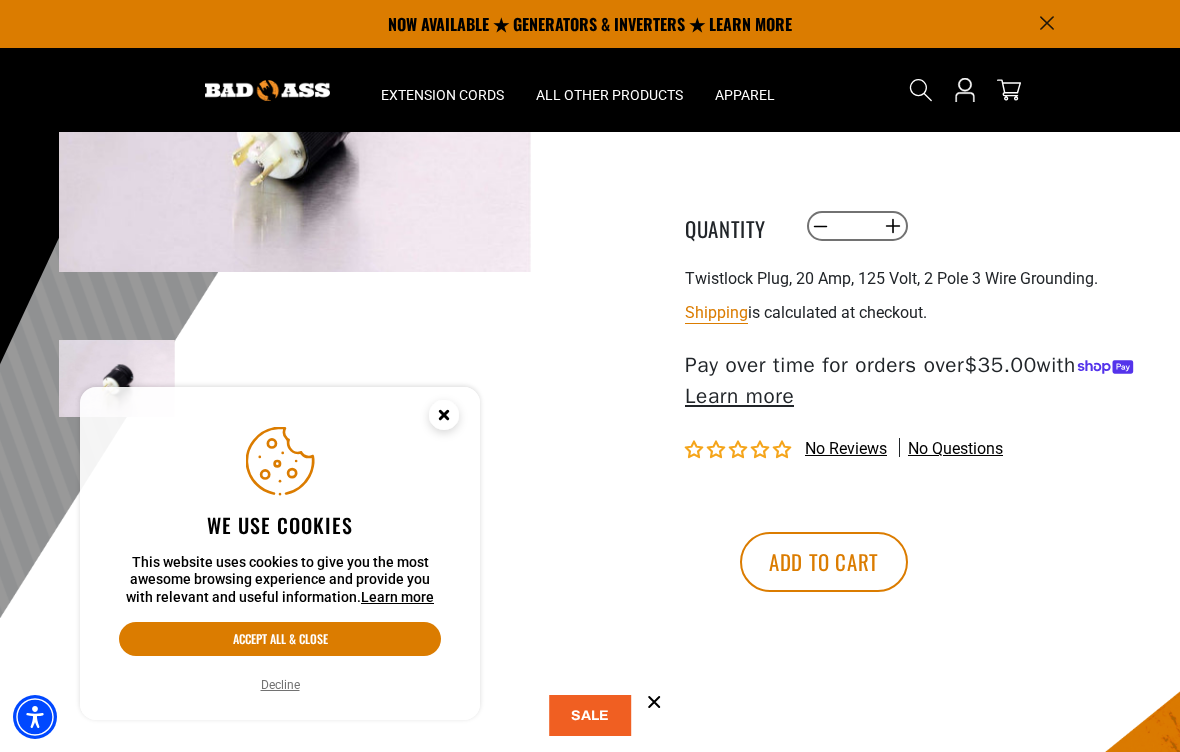 scroll, scrollTop: 247, scrollLeft: 0, axis: vertical 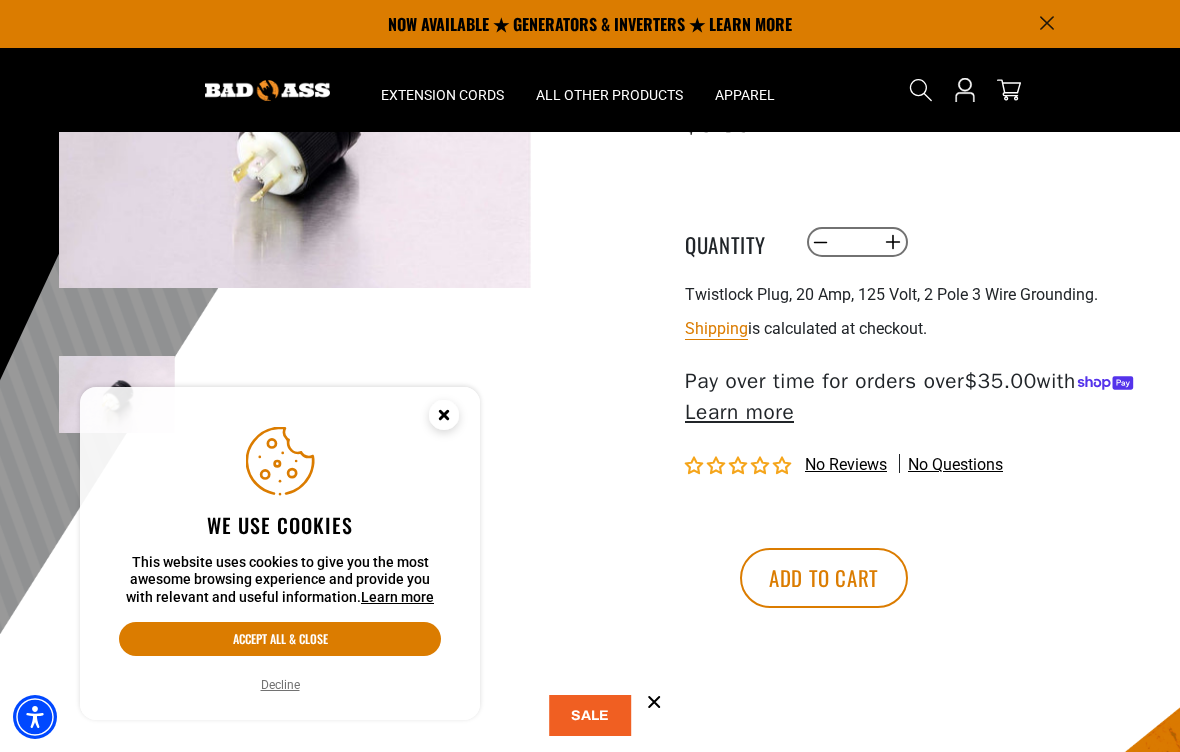 click at bounding box center [230, 90] 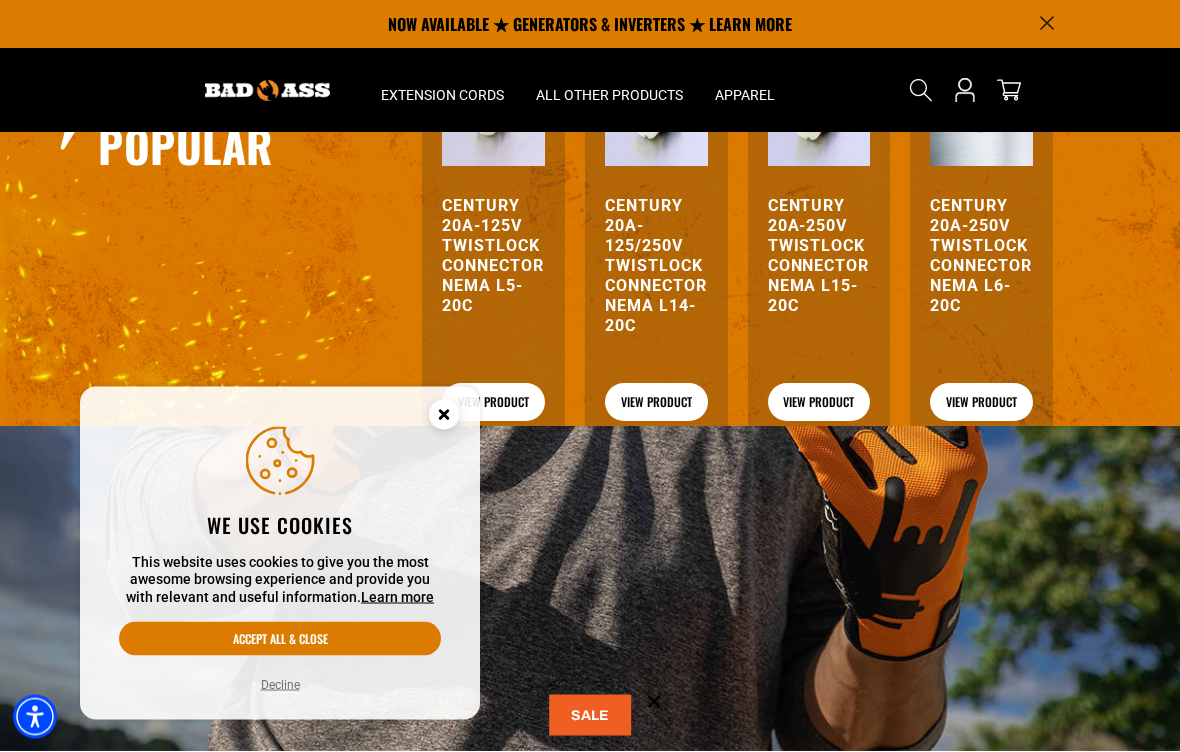 scroll, scrollTop: 1079, scrollLeft: 0, axis: vertical 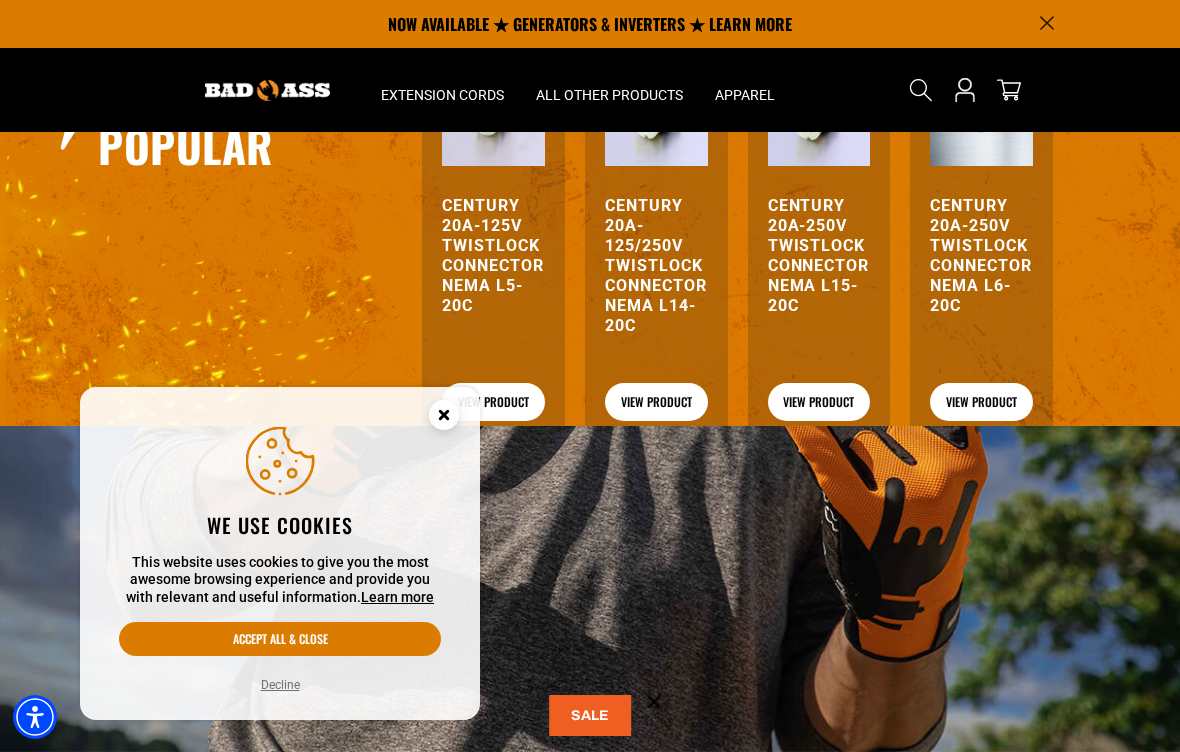 click on "Century 20A-125V Twistlock Connector NEMA L5-20C
View Product" at bounding box center (493, 242) 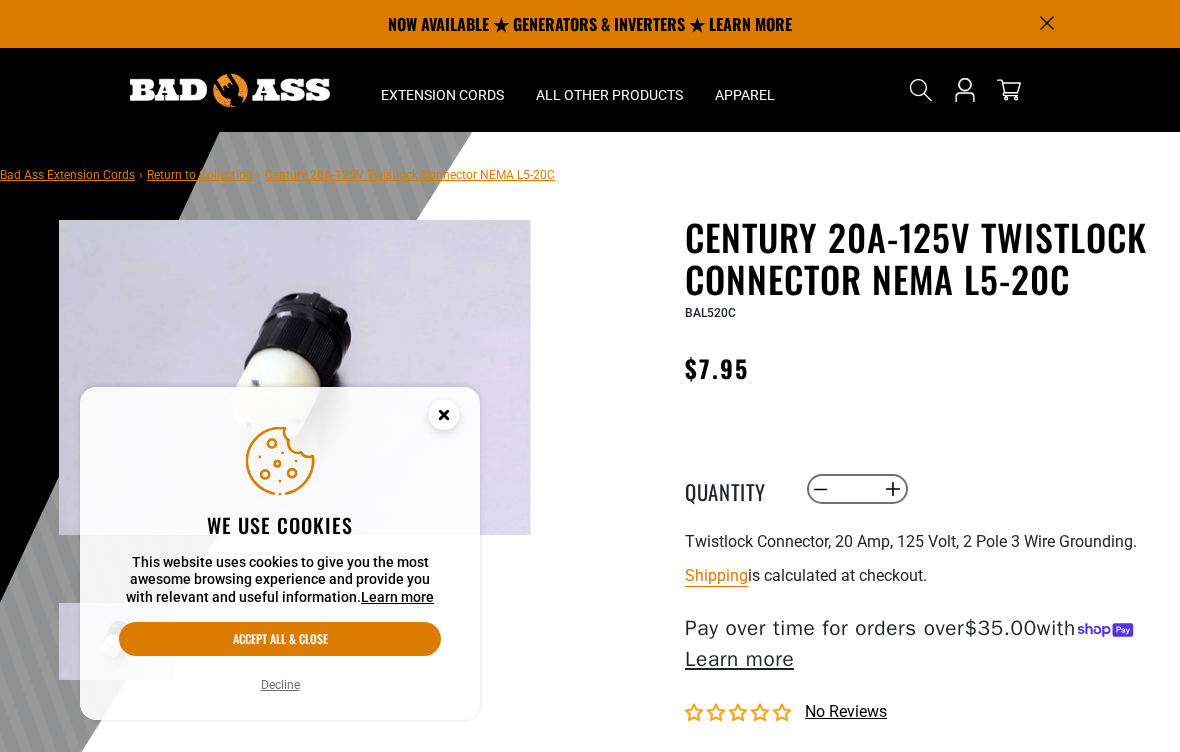 scroll, scrollTop: 0, scrollLeft: 0, axis: both 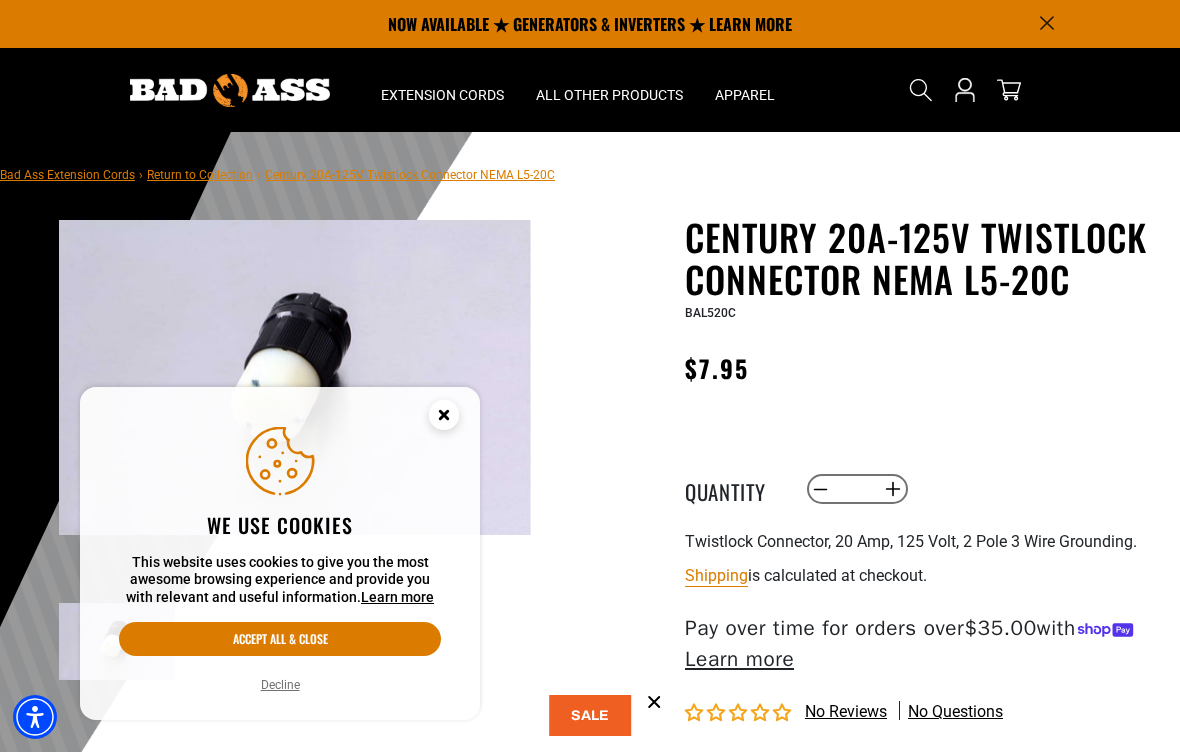 click on "No reviews" at bounding box center [846, 711] 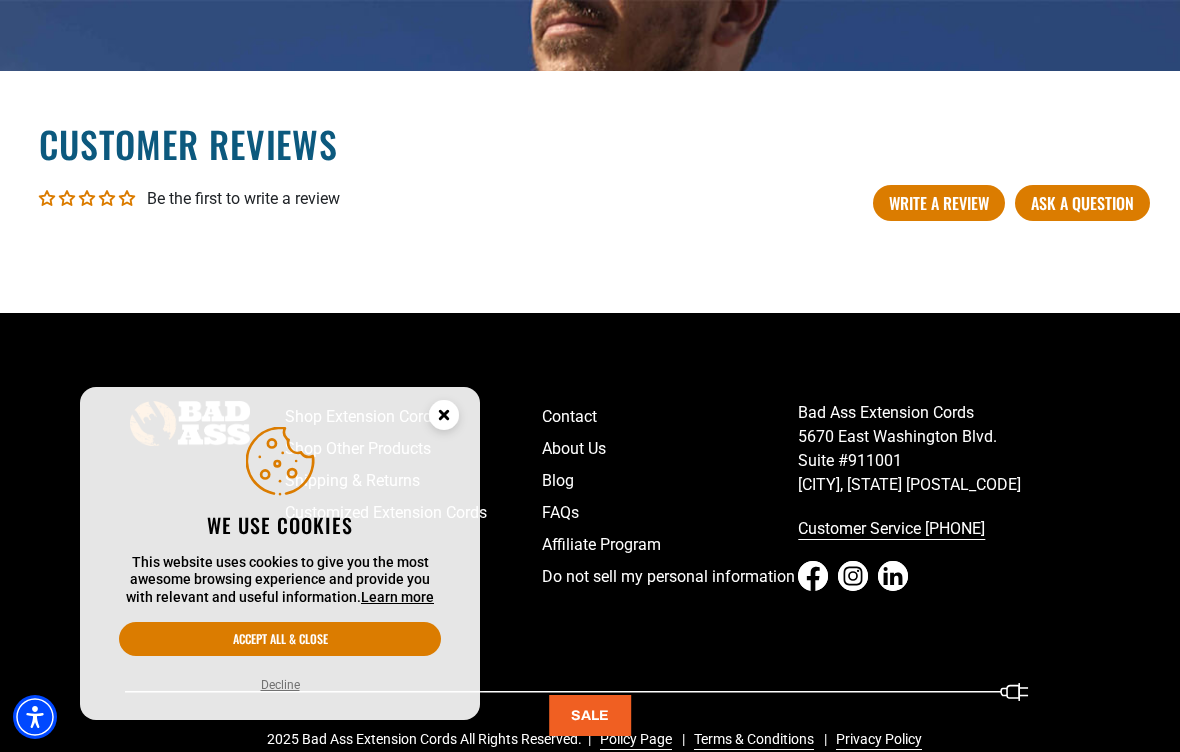 scroll, scrollTop: 1833, scrollLeft: 0, axis: vertical 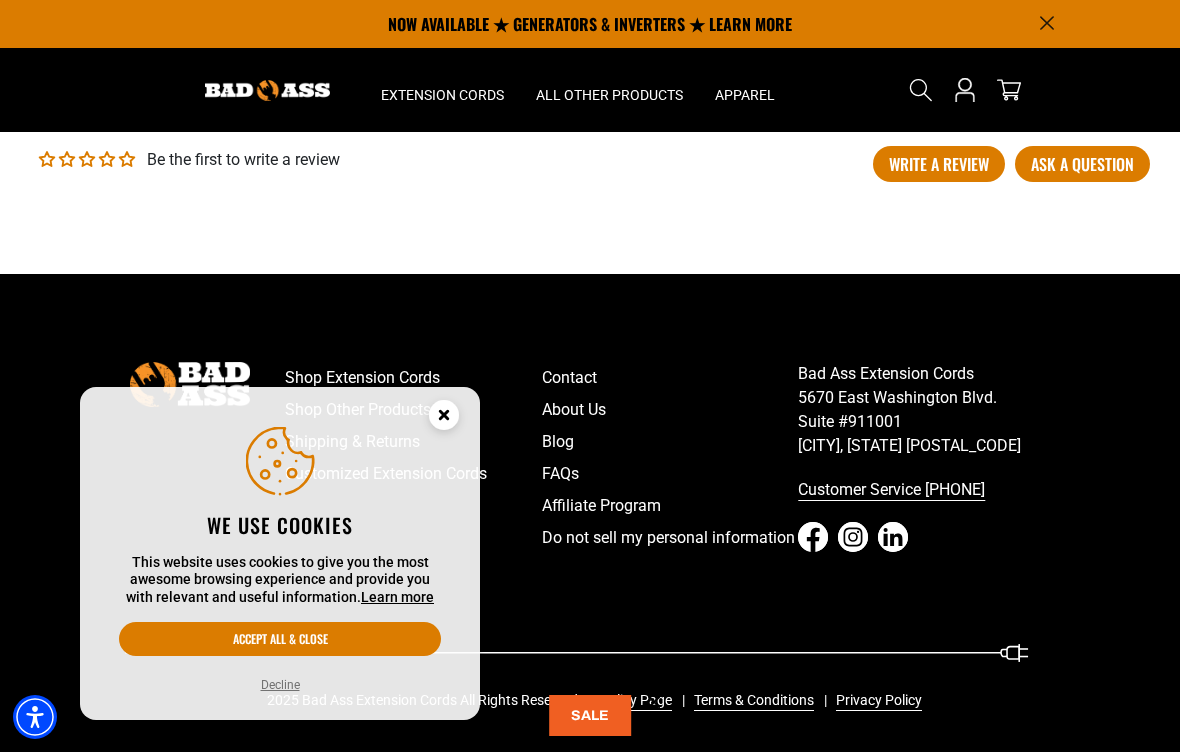click on "NOW AVAILABLE ★ GENERATORS & INVERTERS ★ LEARN MORE" at bounding box center (590, 24) 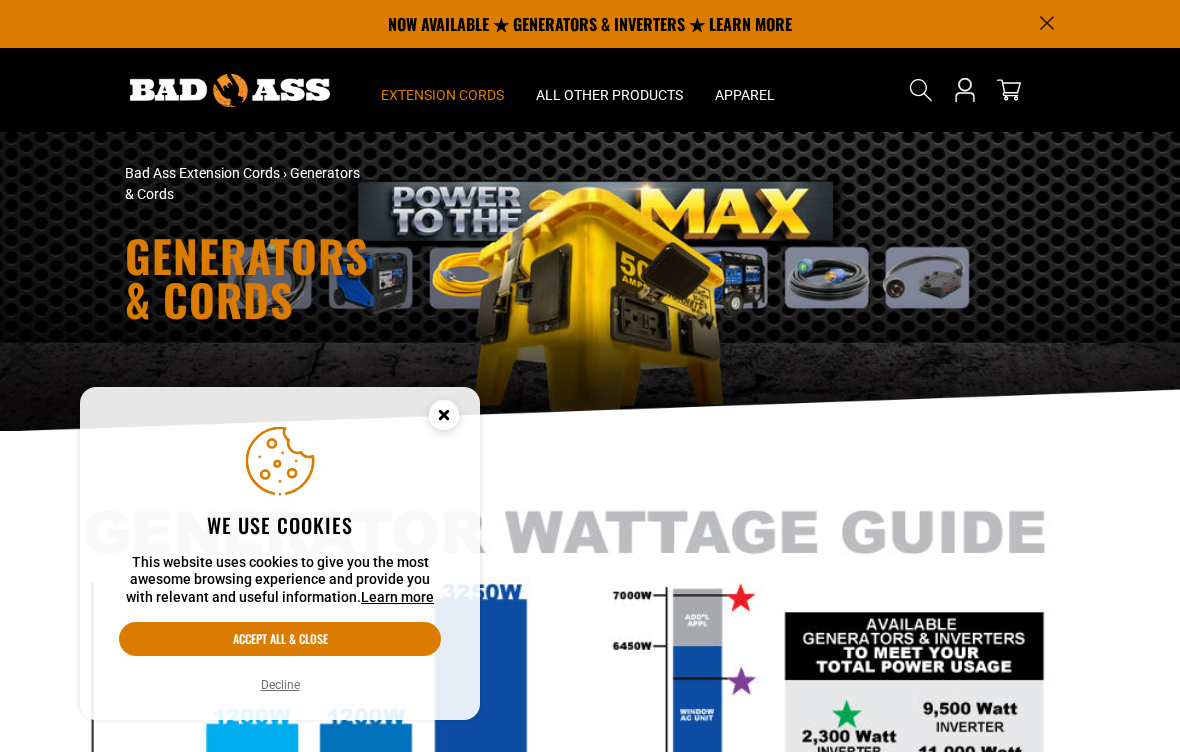scroll, scrollTop: 0, scrollLeft: 0, axis: both 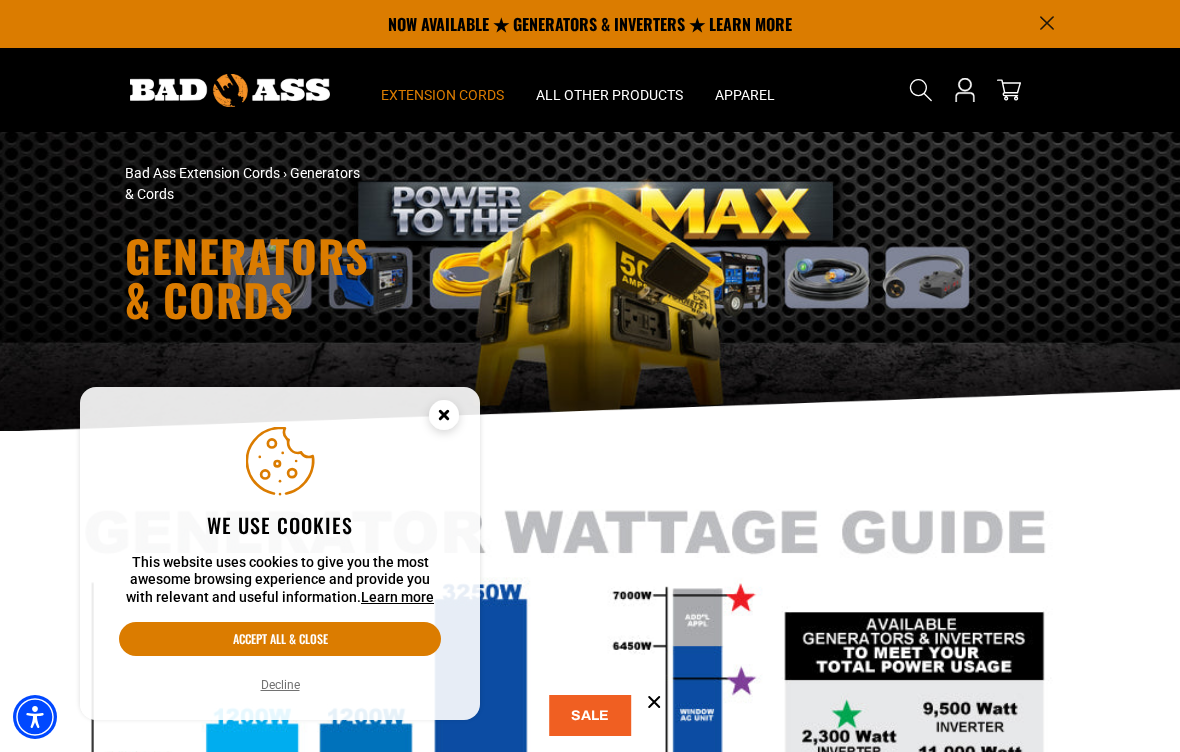 click on "NOW AVAILABLE ★ GENERATORS & INVERTERS ★ LEARN MORE" at bounding box center (590, 24) 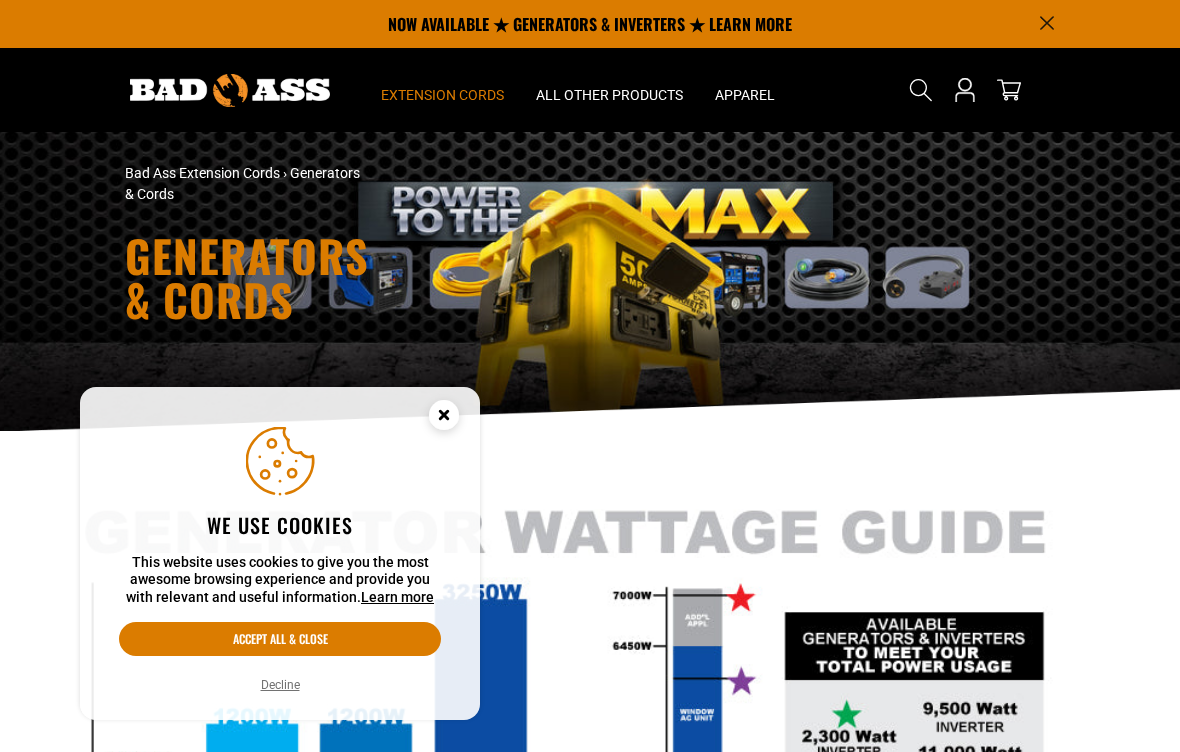 scroll, scrollTop: 0, scrollLeft: 0, axis: both 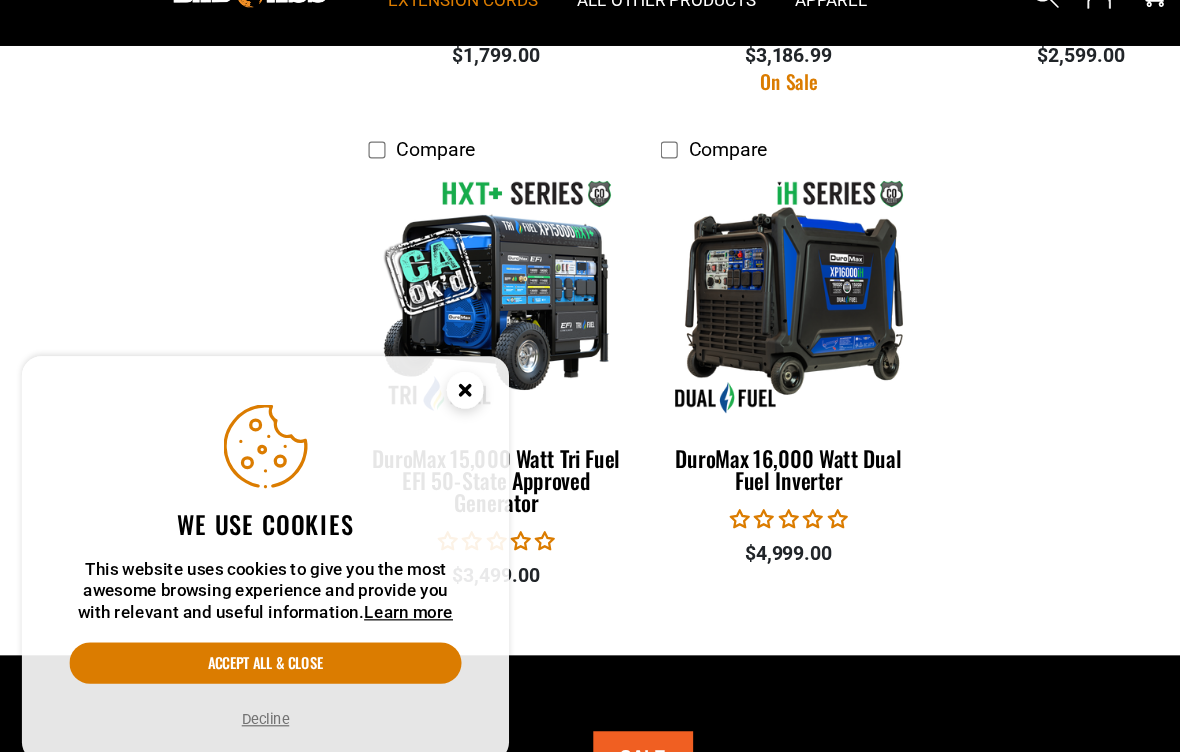 click on "Shop Extension Cords" at bounding box center (413, 737) 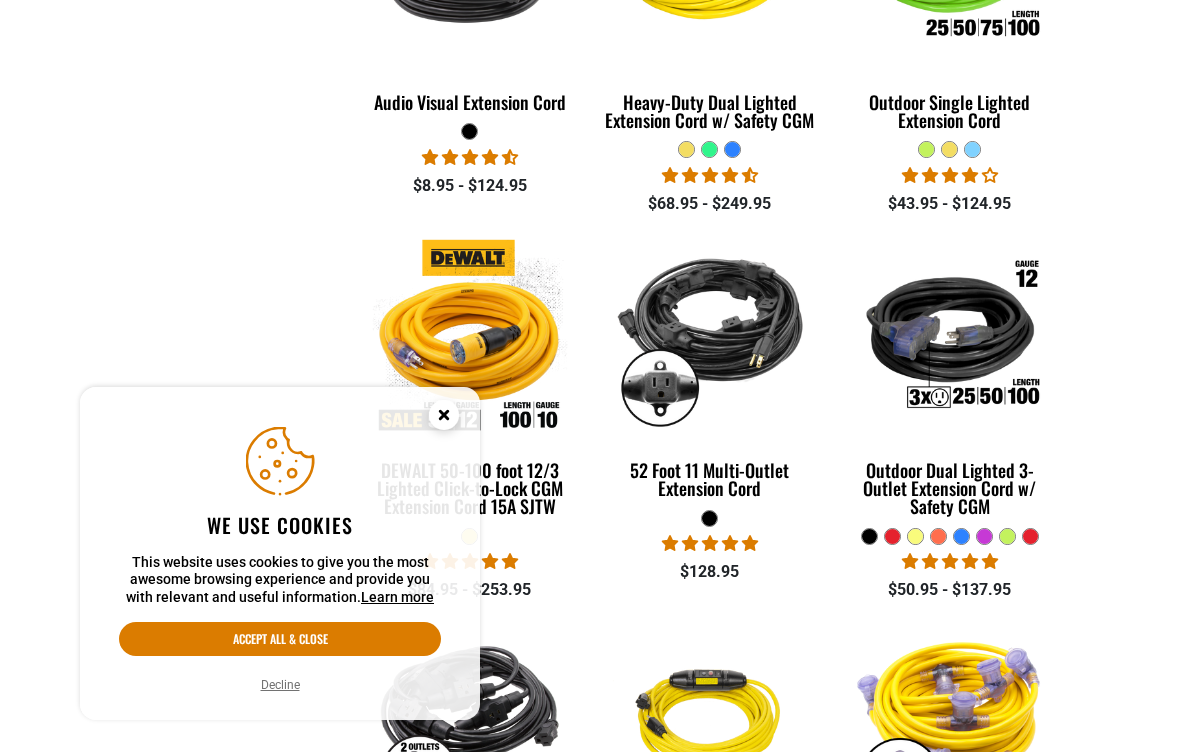scroll, scrollTop: 1650, scrollLeft: 0, axis: vertical 